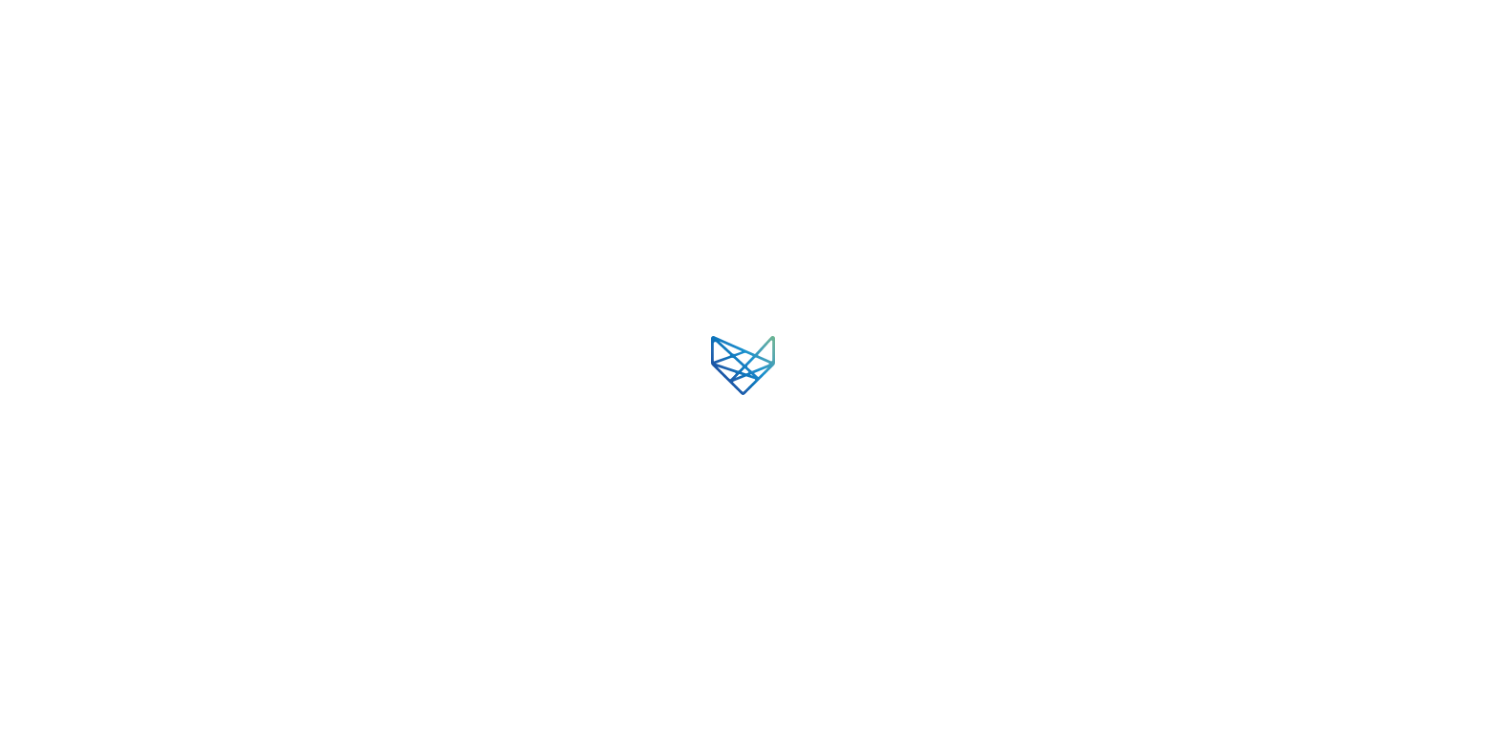 scroll, scrollTop: 0, scrollLeft: 0, axis: both 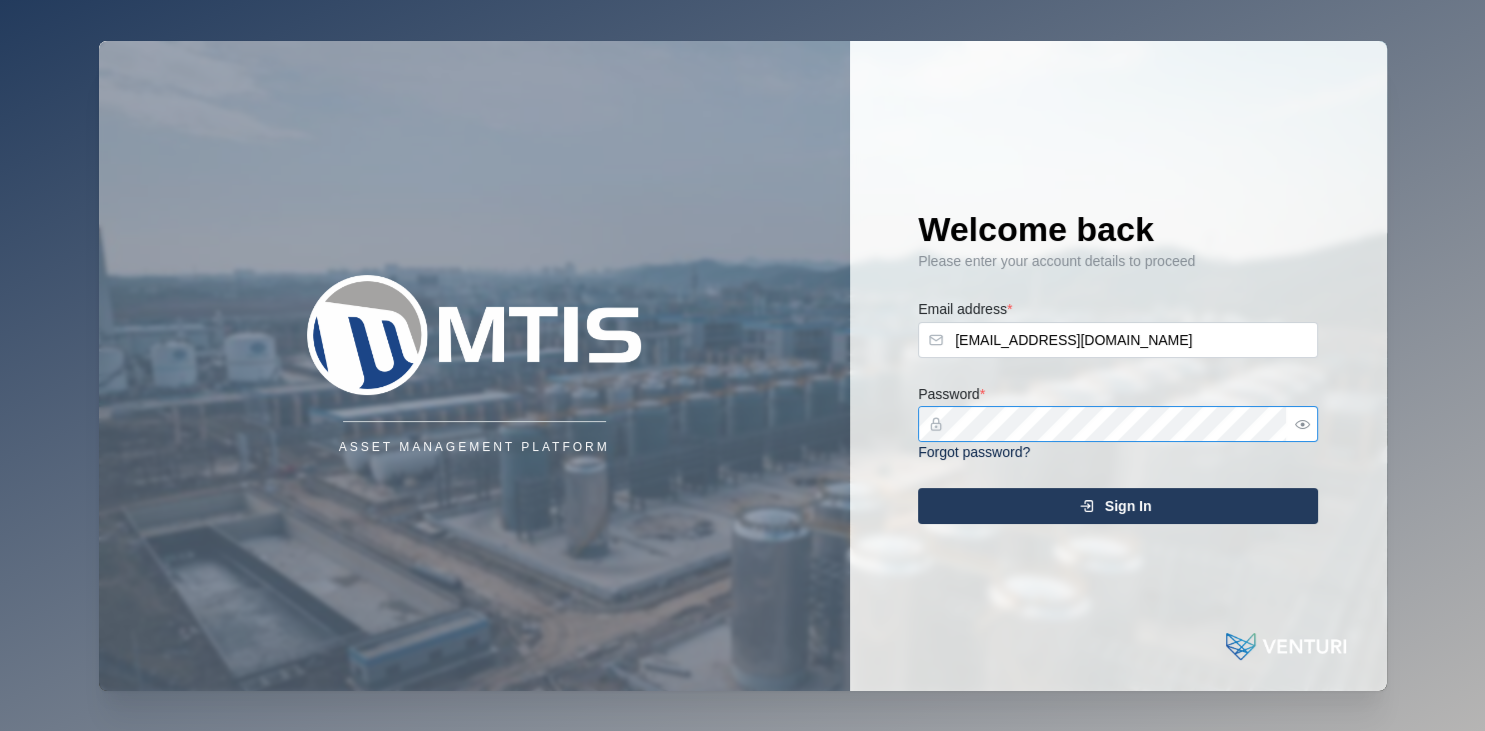 click on "Sign In" at bounding box center [1118, 506] 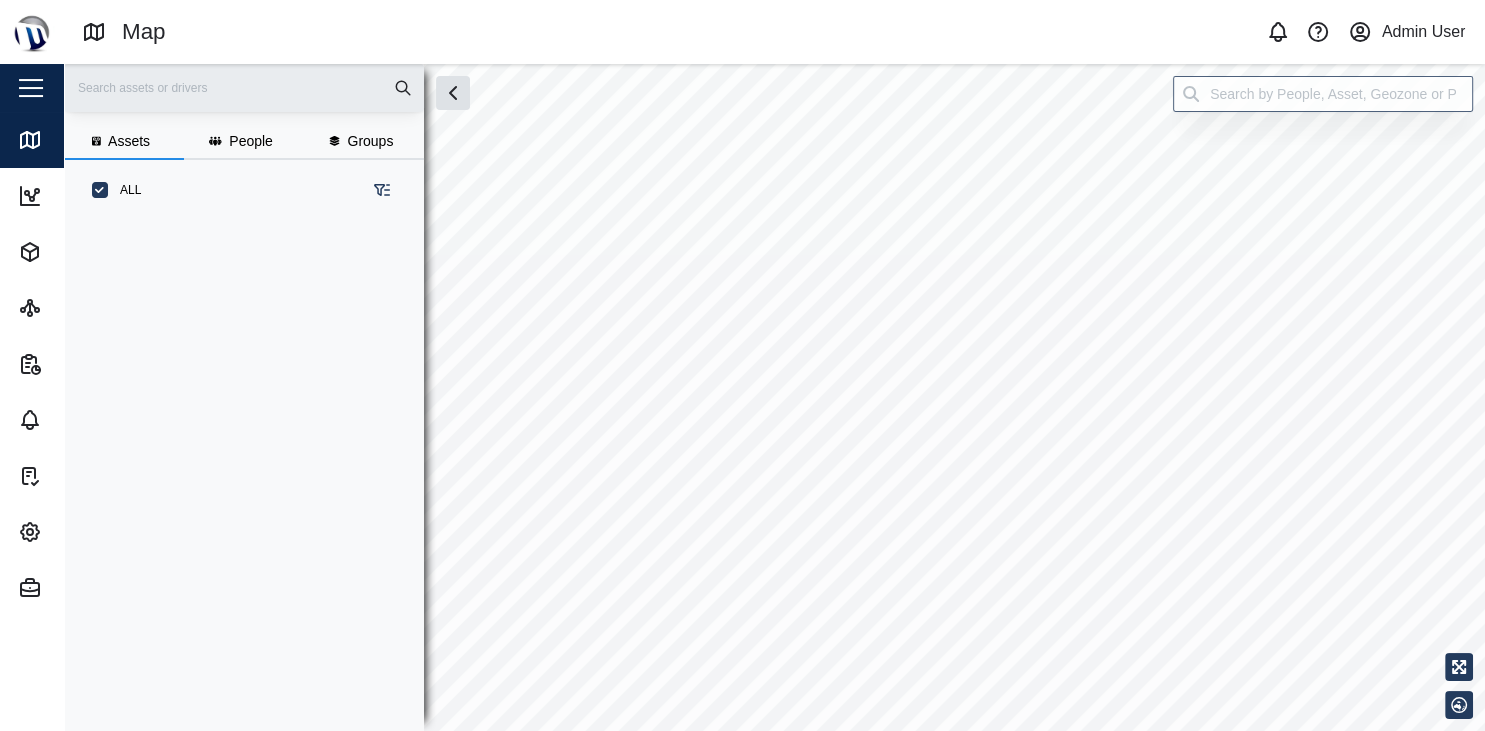 scroll, scrollTop: 0, scrollLeft: 0, axis: both 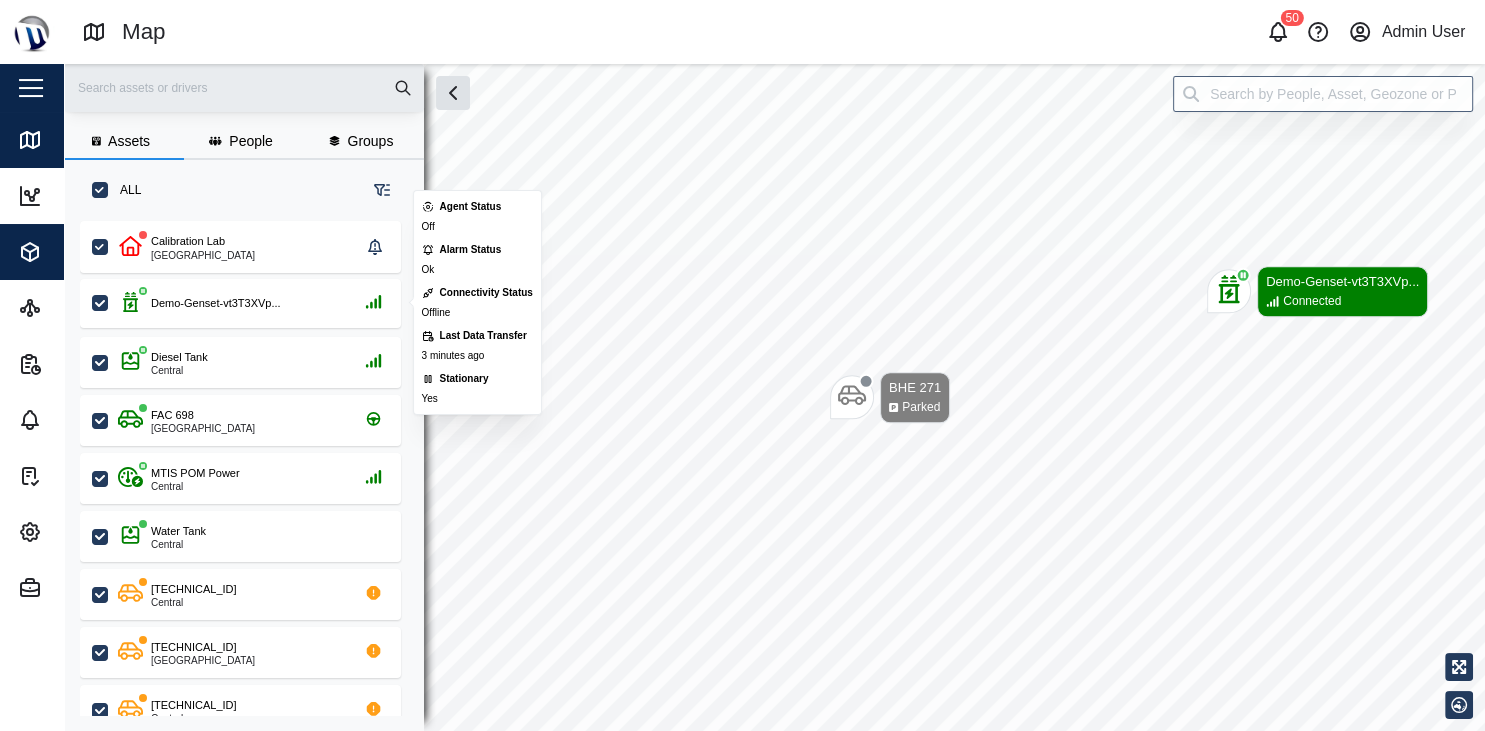 click 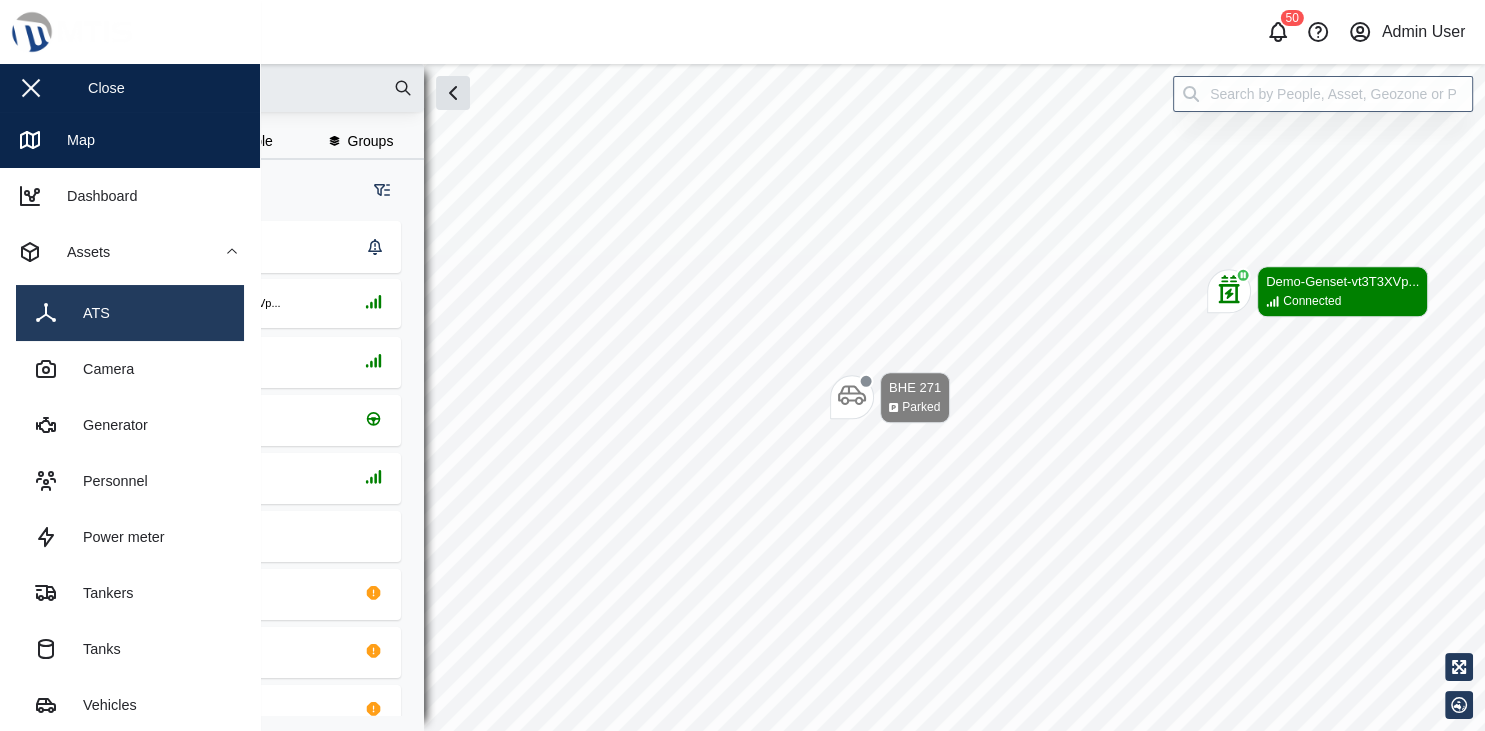 click on "ATS" at bounding box center (130, 313) 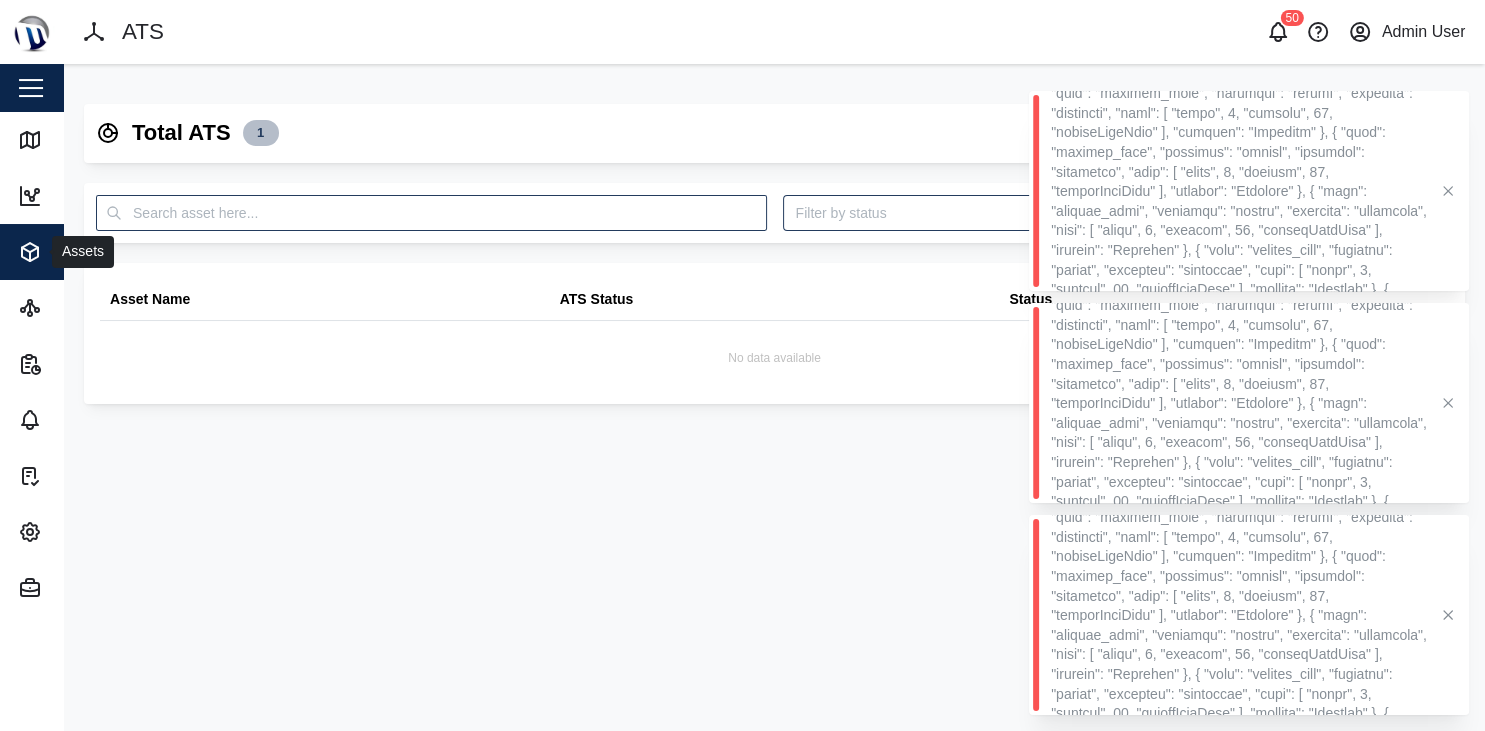 click on "Assets" at bounding box center [109, 252] 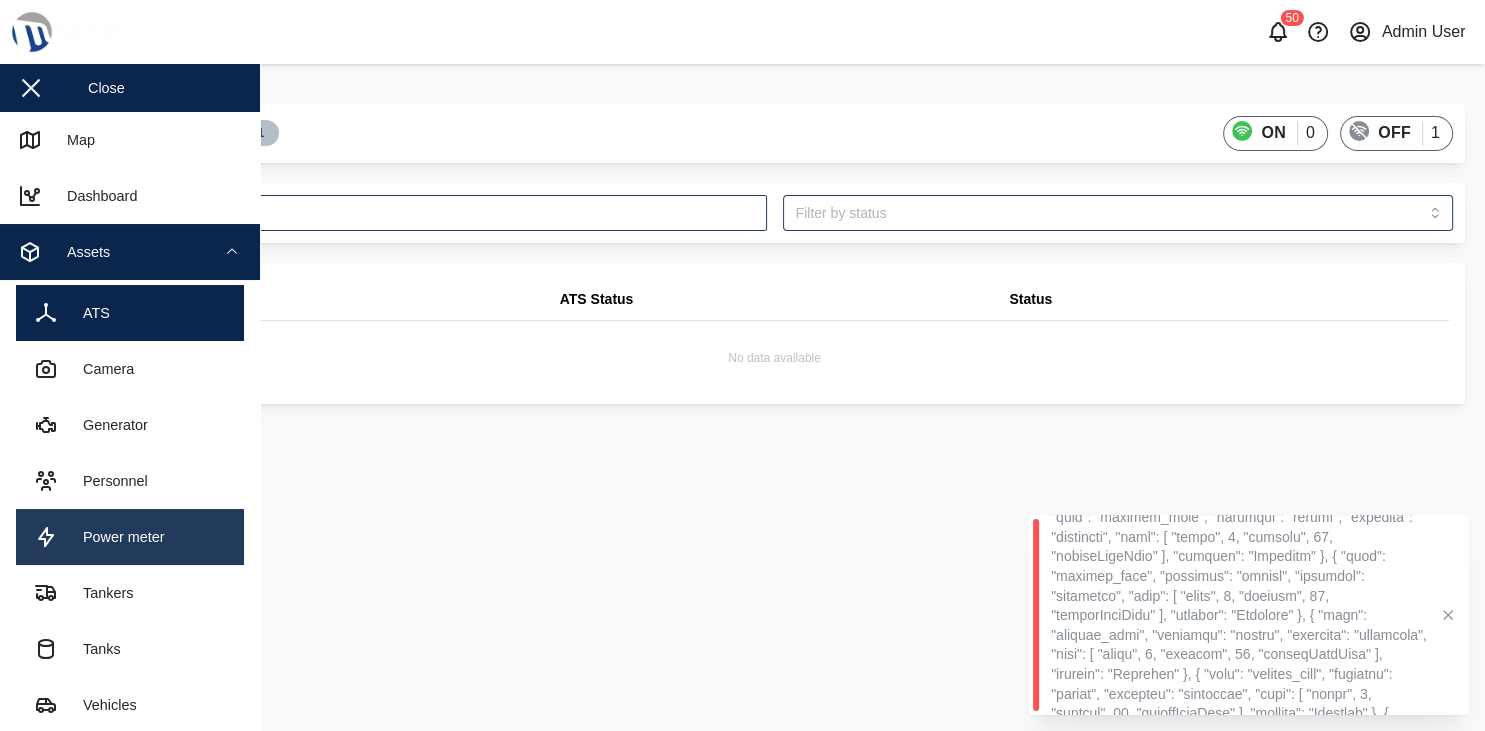 click on "Power meter" at bounding box center [116, 537] 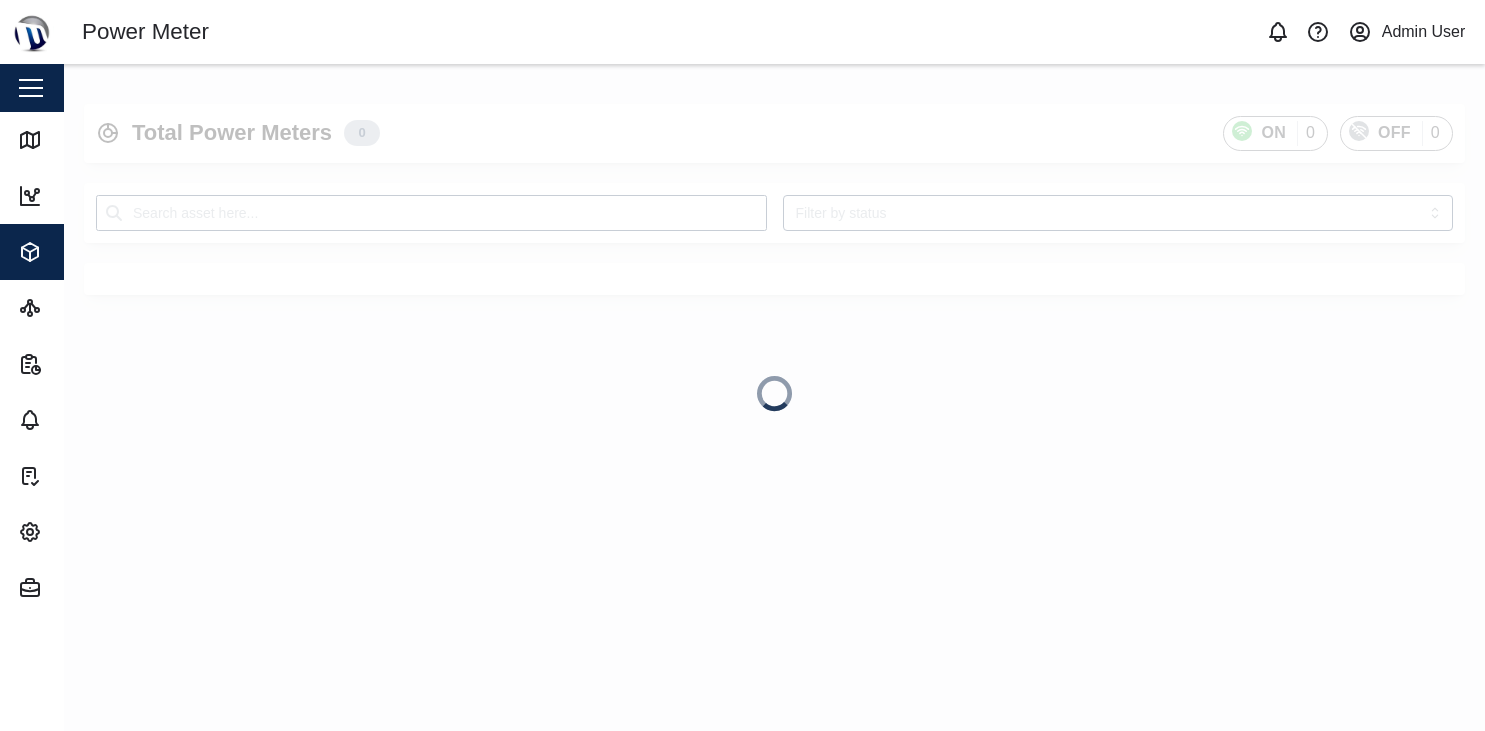 scroll, scrollTop: 0, scrollLeft: 0, axis: both 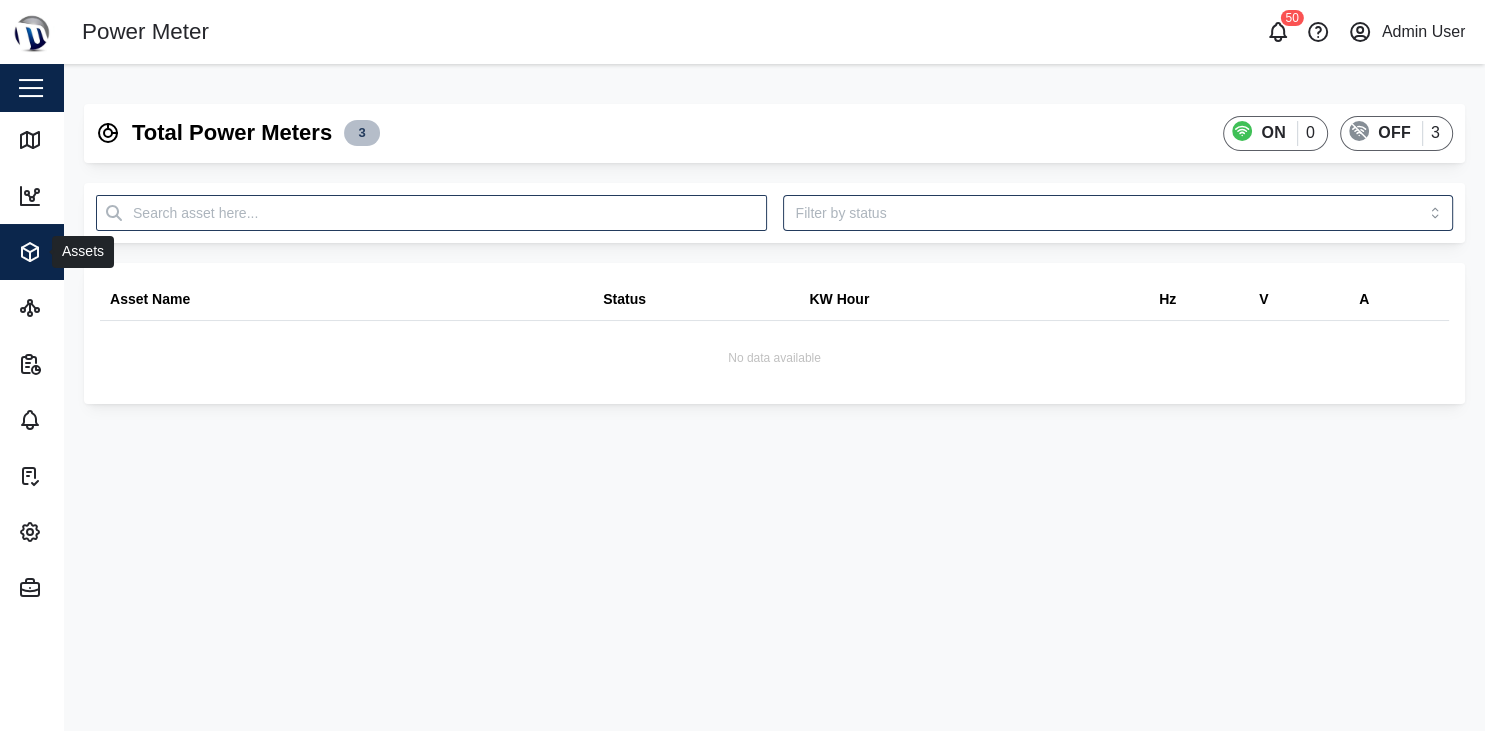 click on "Assets" at bounding box center [109, 252] 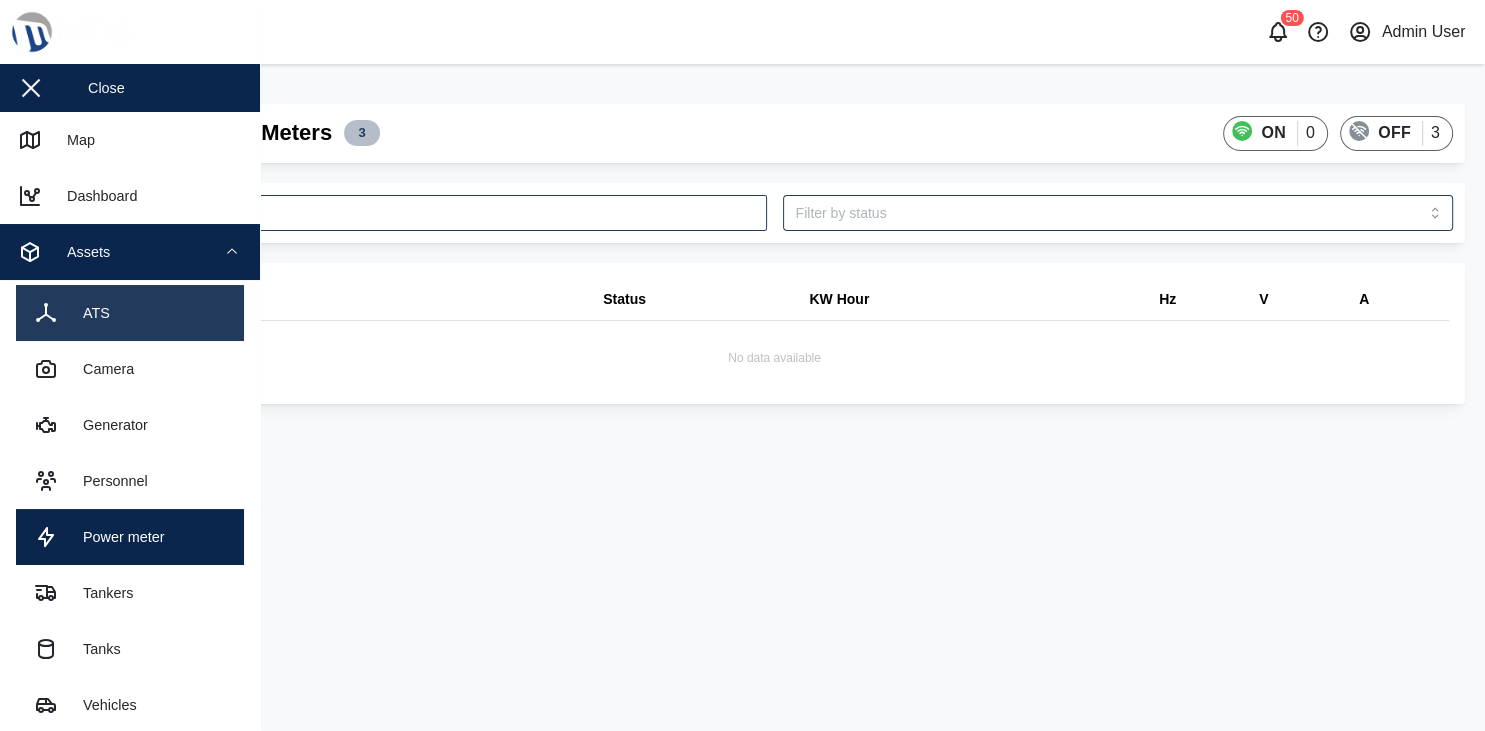 click on "ATS" at bounding box center [72, 313] 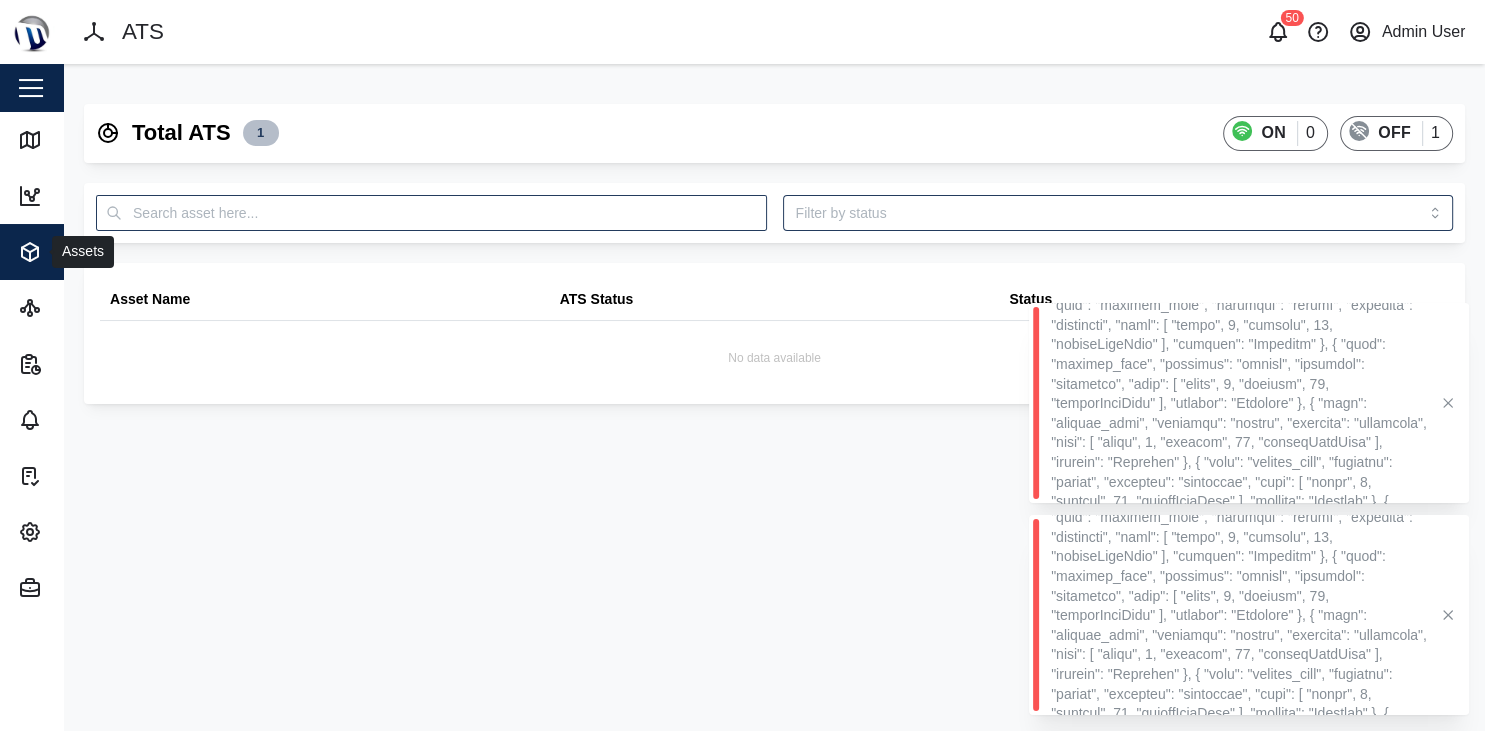 click 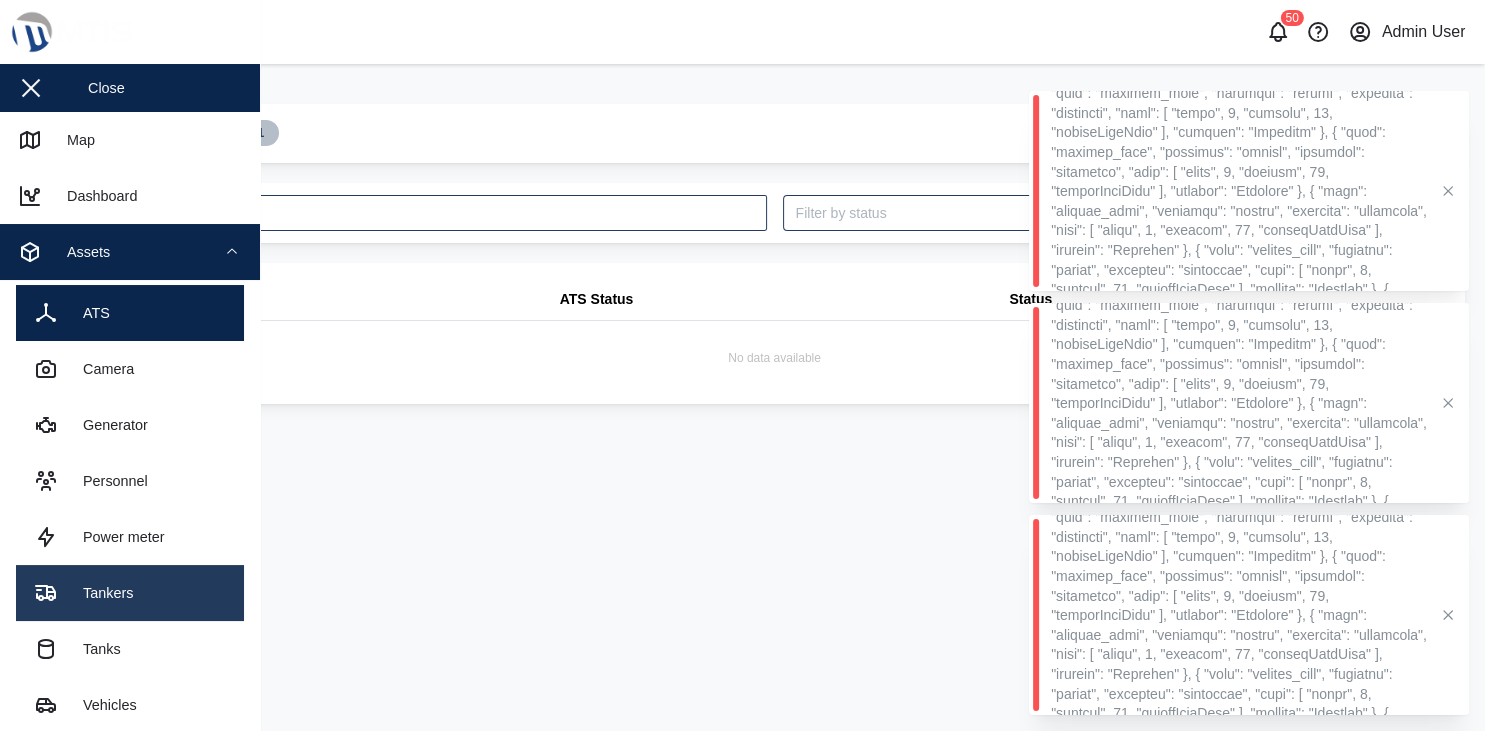 click on "Tankers" at bounding box center (100, 593) 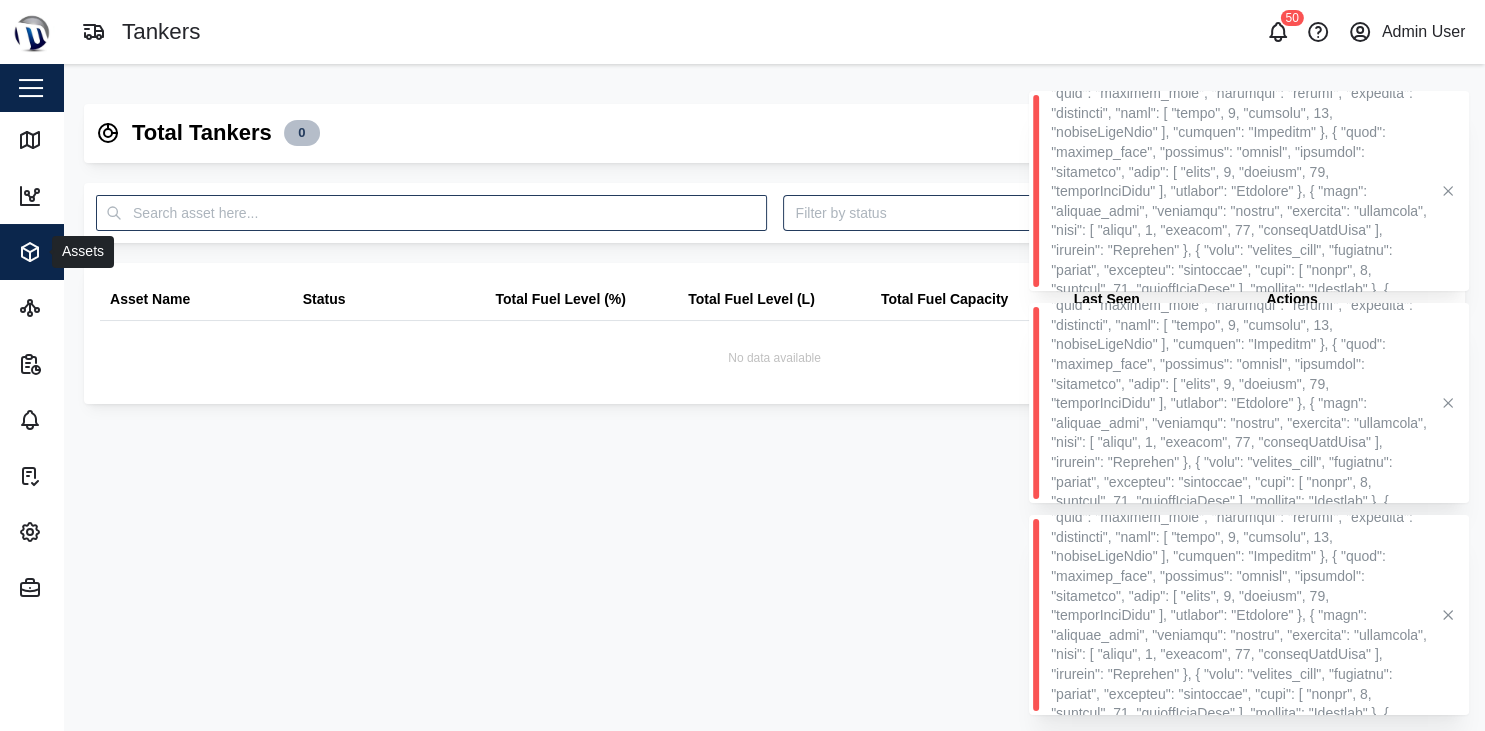 click 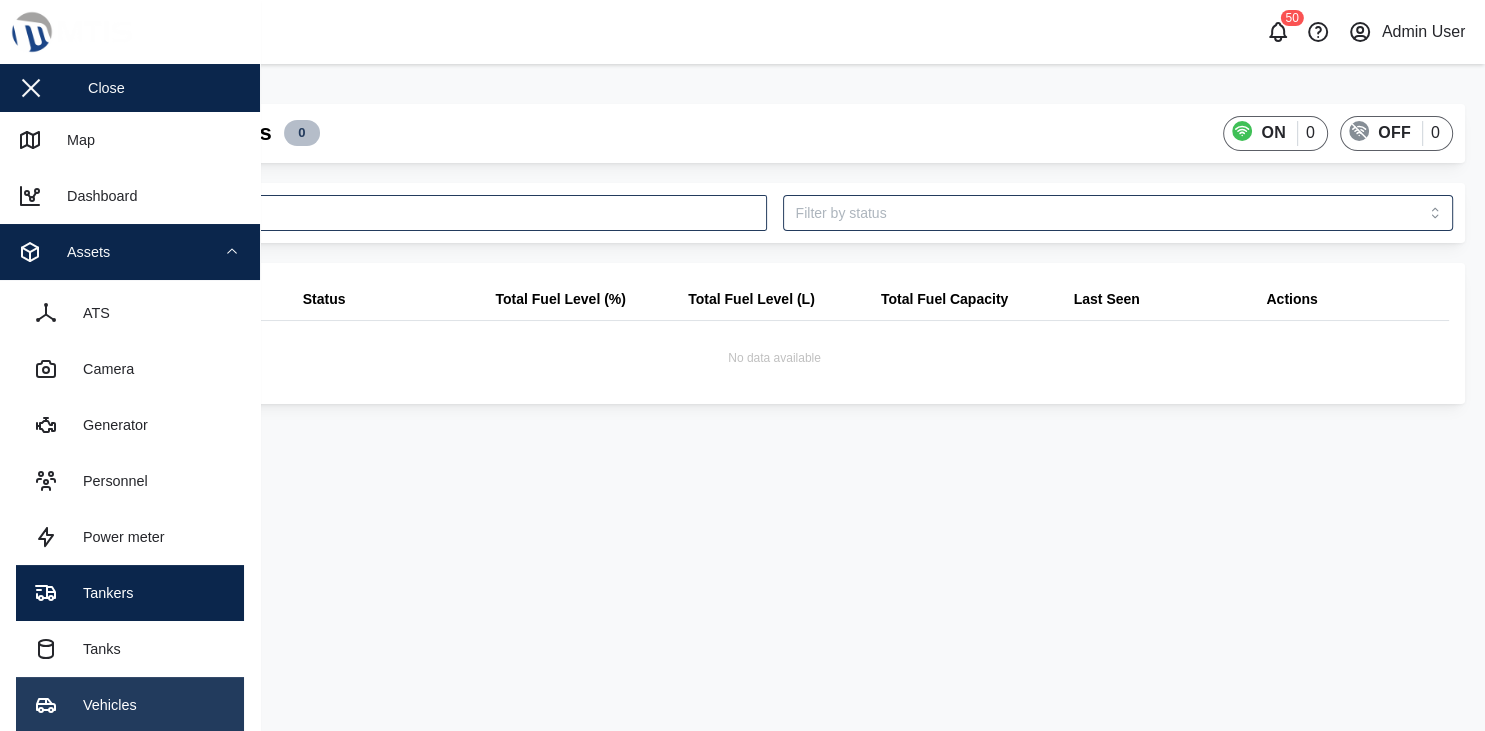 click on "Vehicles" at bounding box center (102, 705) 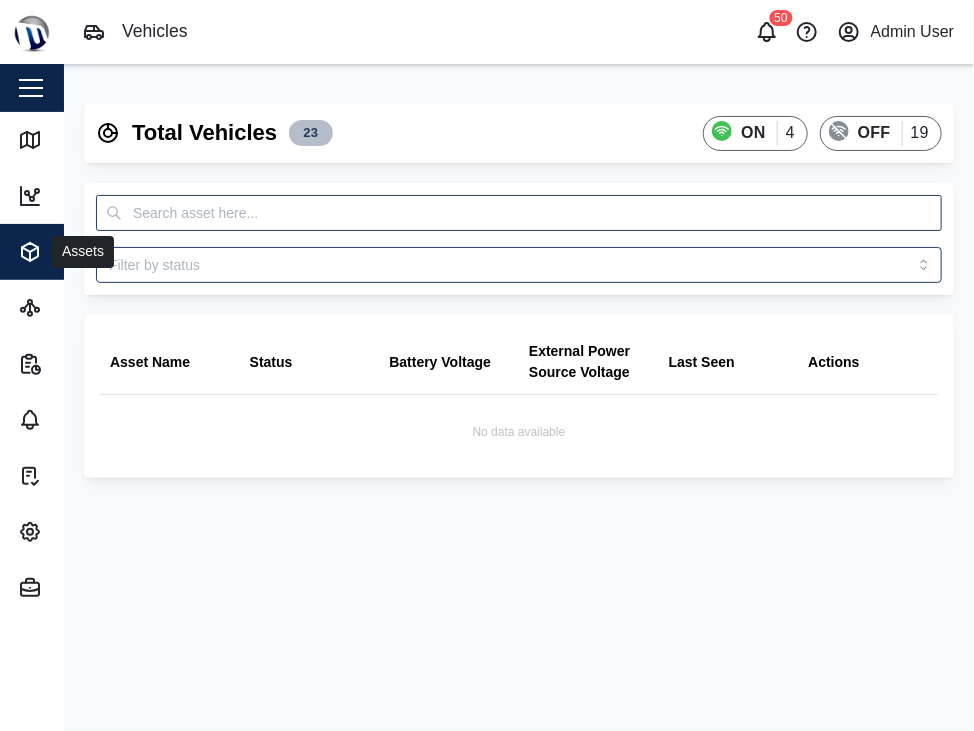 click on "Assets" at bounding box center [109, 252] 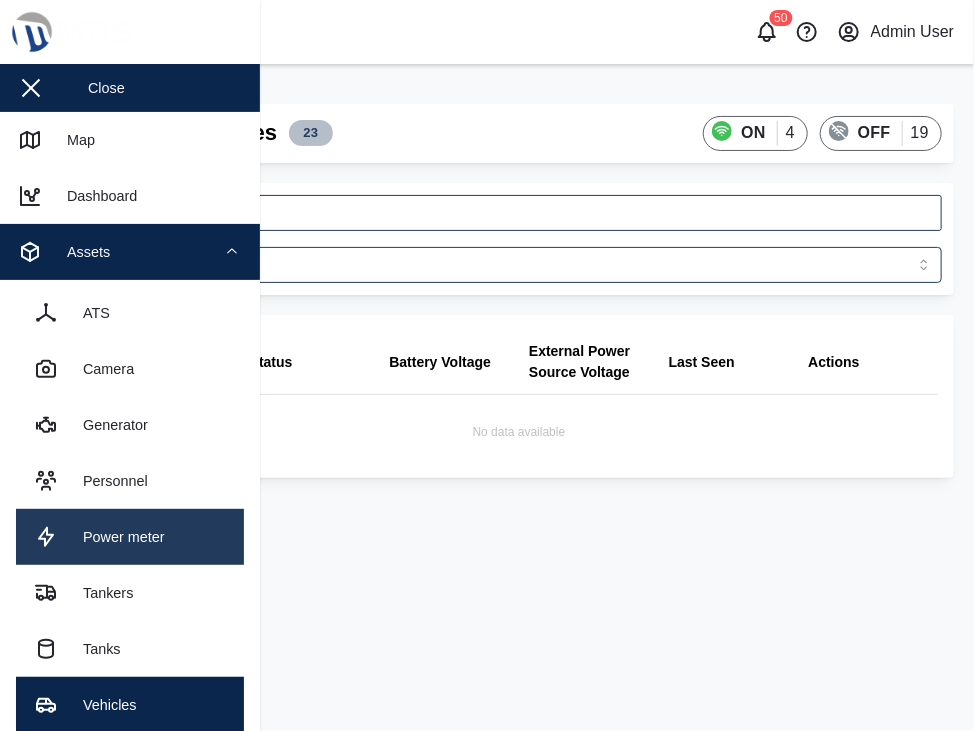 click on "Power meter" at bounding box center [99, 537] 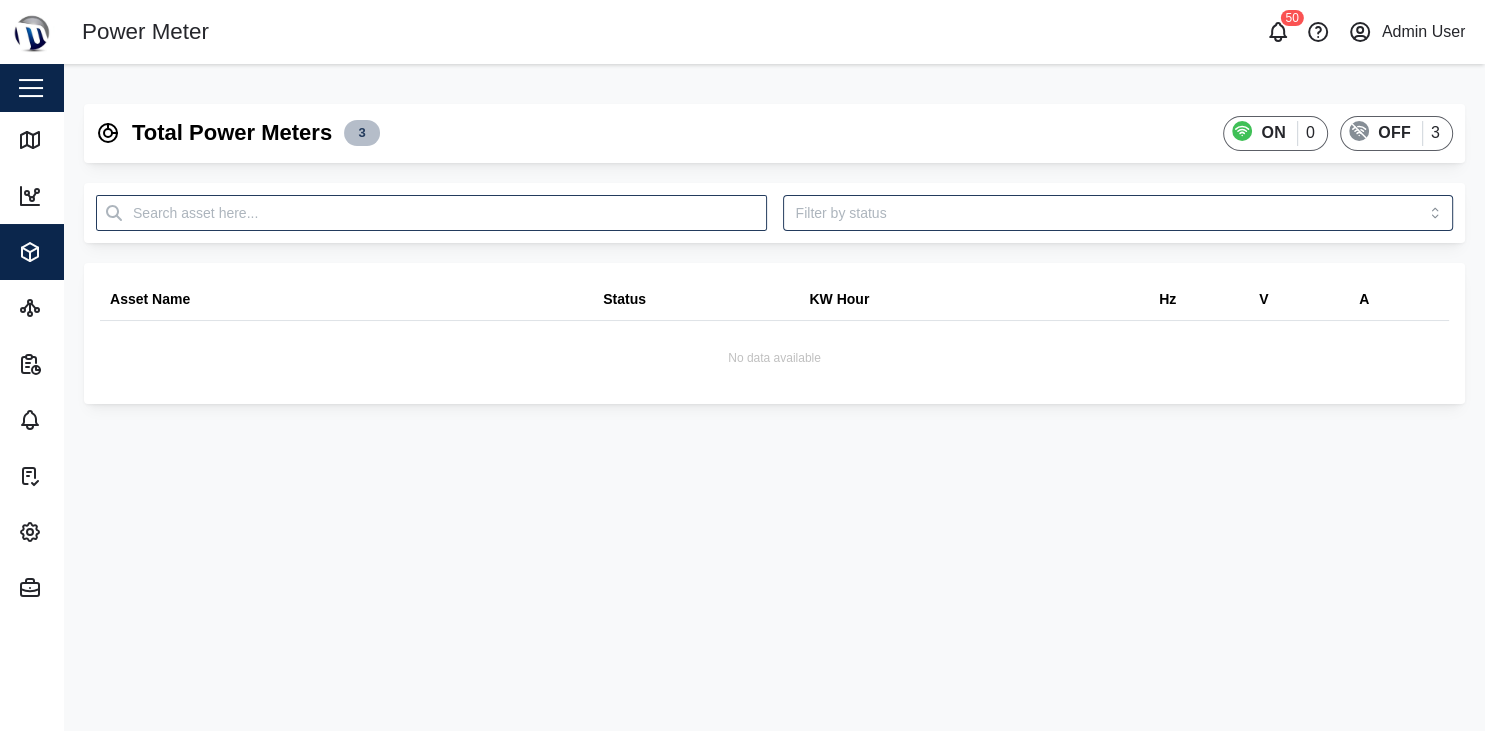 click on "Total Power Meters 3 ON 0 OFF 3 Asset Name Status KW Hour Hz V A No data available" at bounding box center (774, 397) 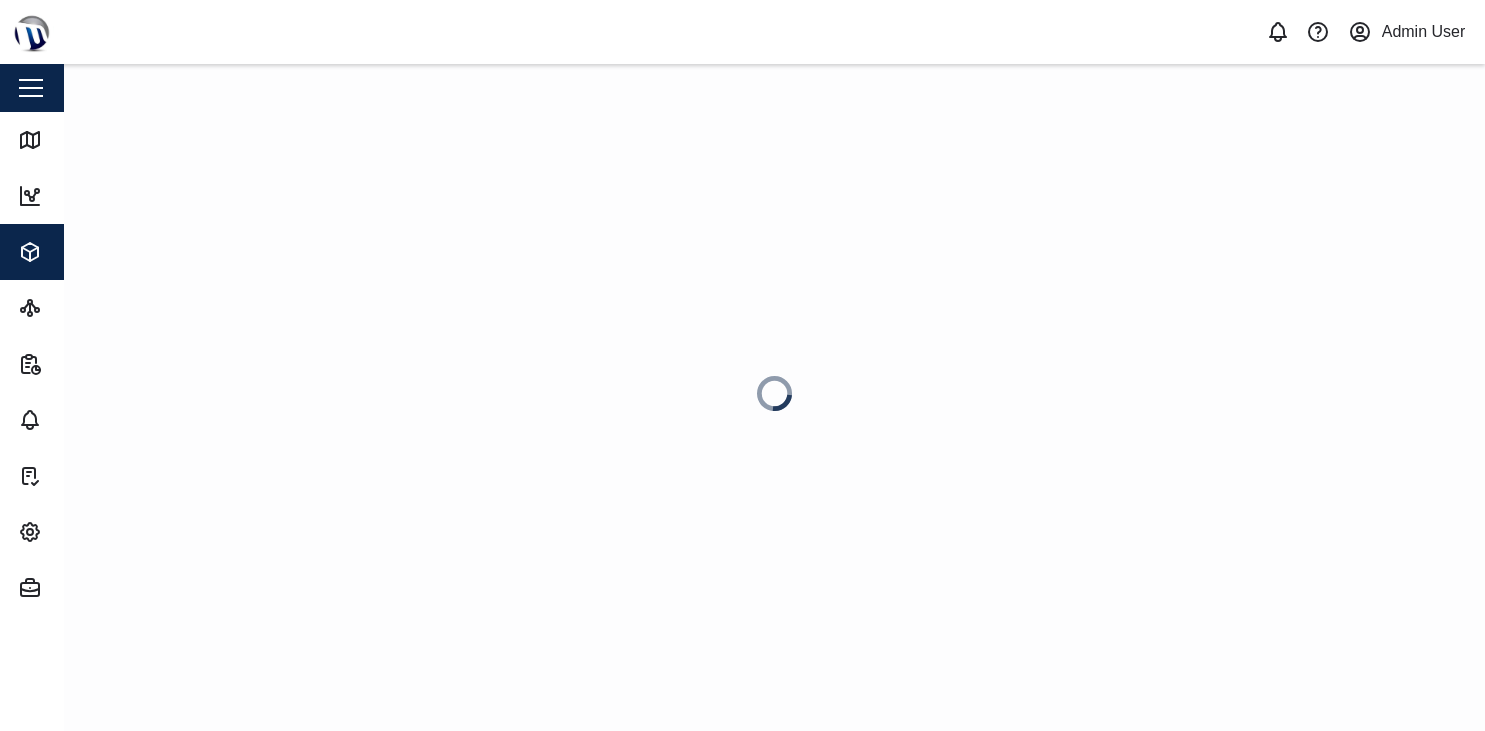 scroll, scrollTop: 0, scrollLeft: 0, axis: both 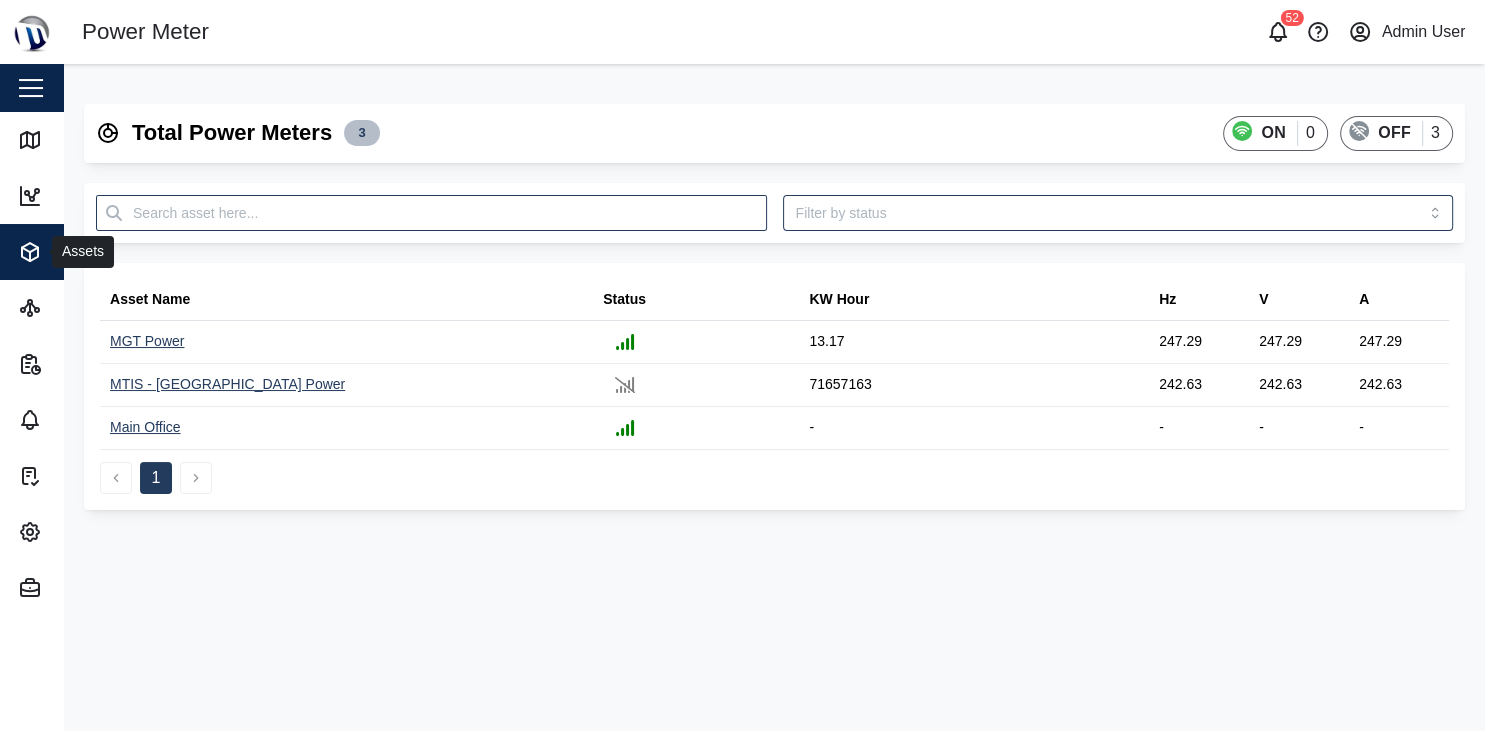click on "Assets" at bounding box center [109, 252] 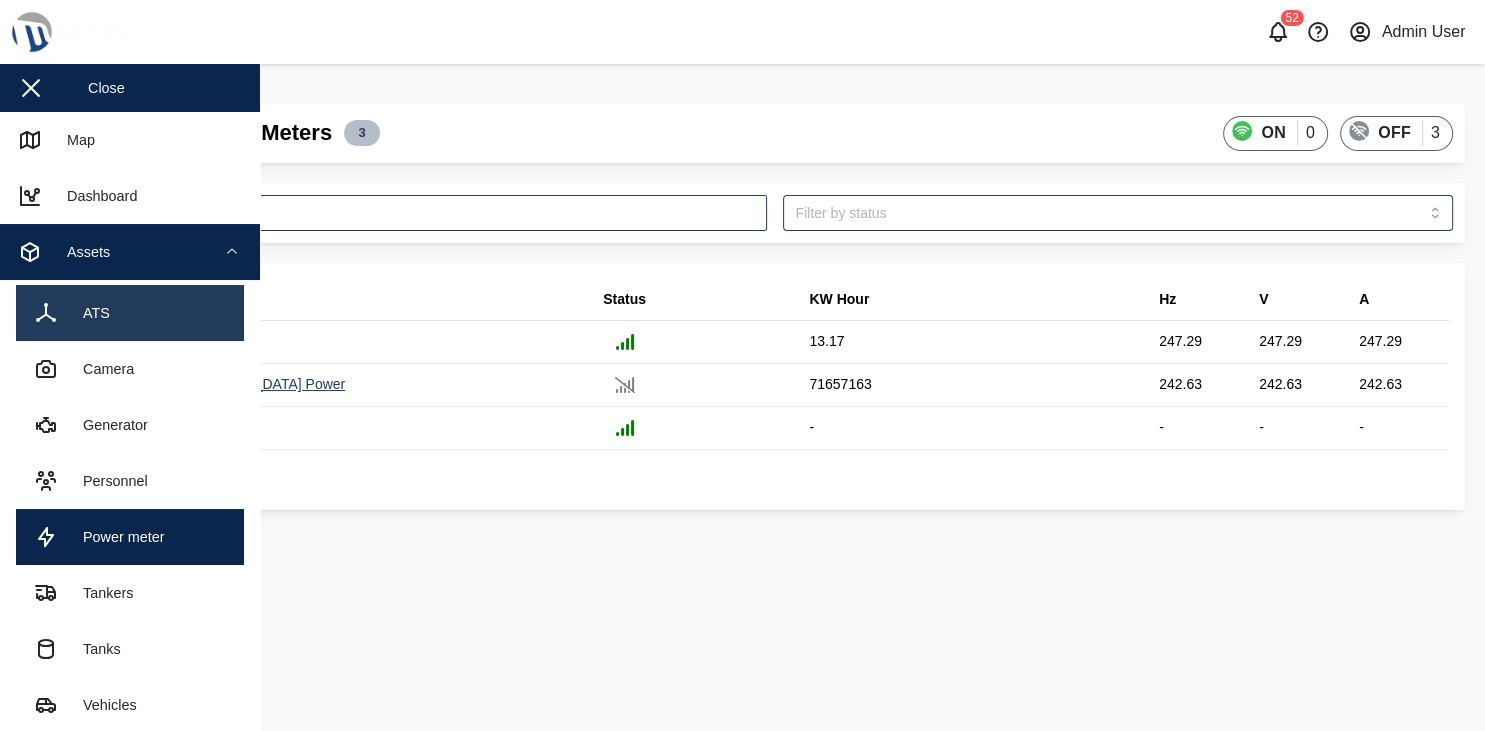 click on "ATS" at bounding box center [130, 313] 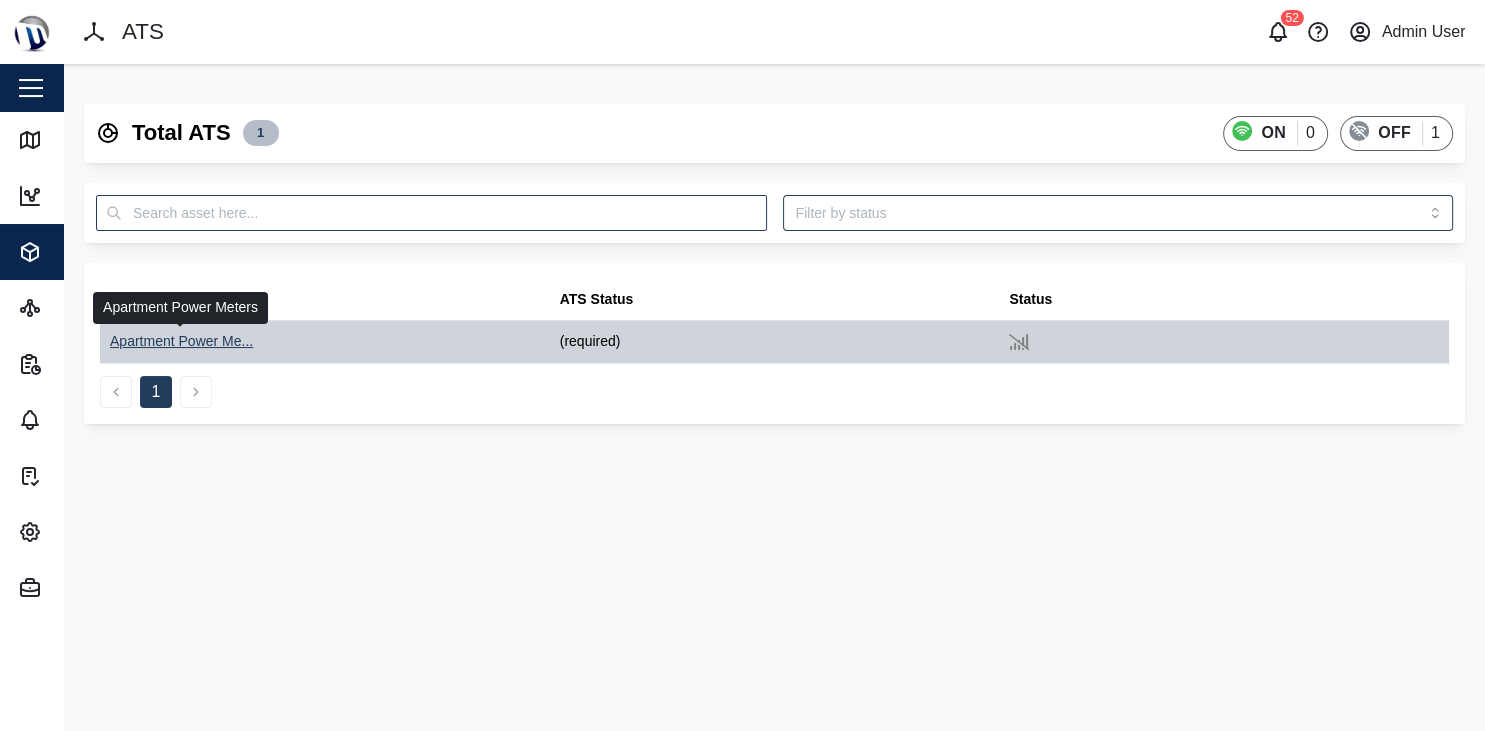 click on "Apartment Power Me..." at bounding box center (181, 342) 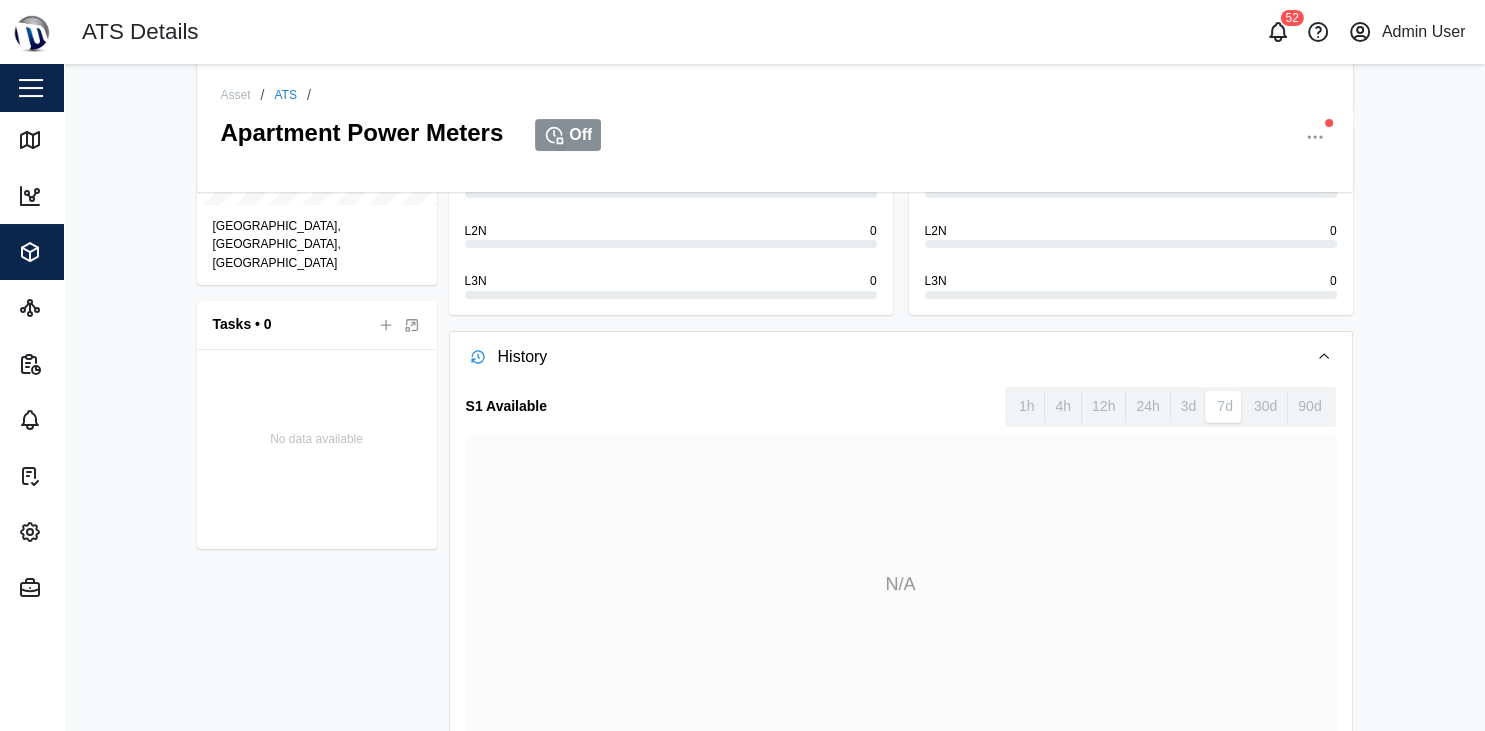 scroll, scrollTop: 632, scrollLeft: 0, axis: vertical 